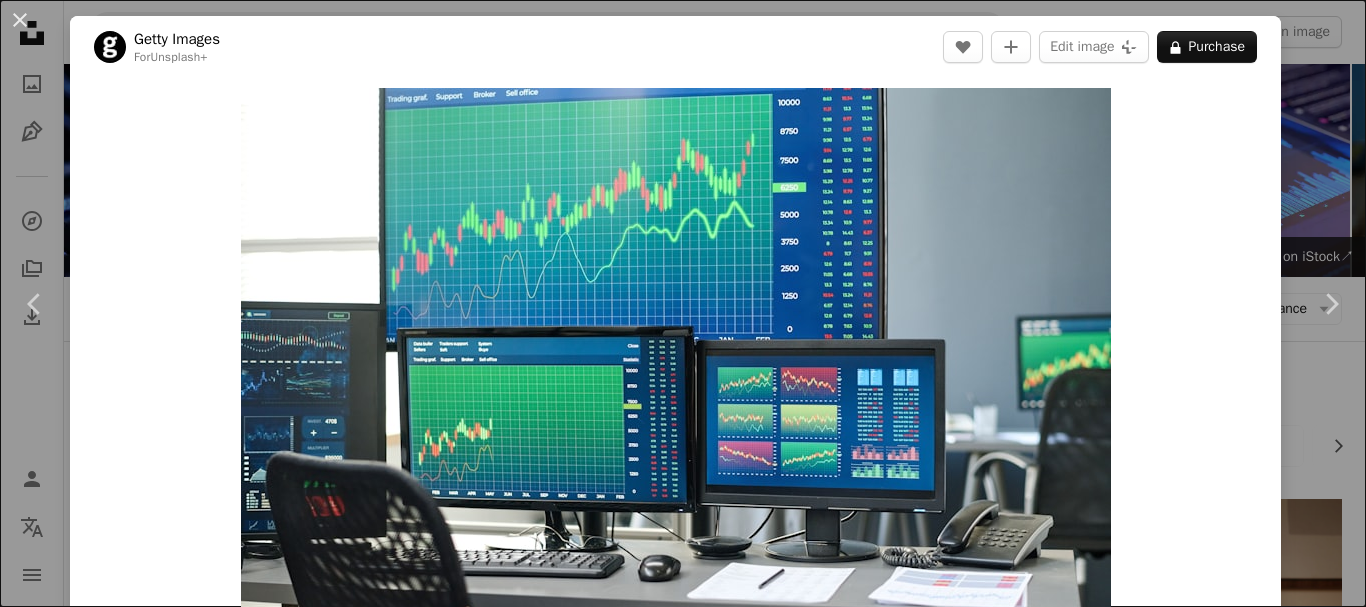 scroll, scrollTop: 520, scrollLeft: 0, axis: vertical 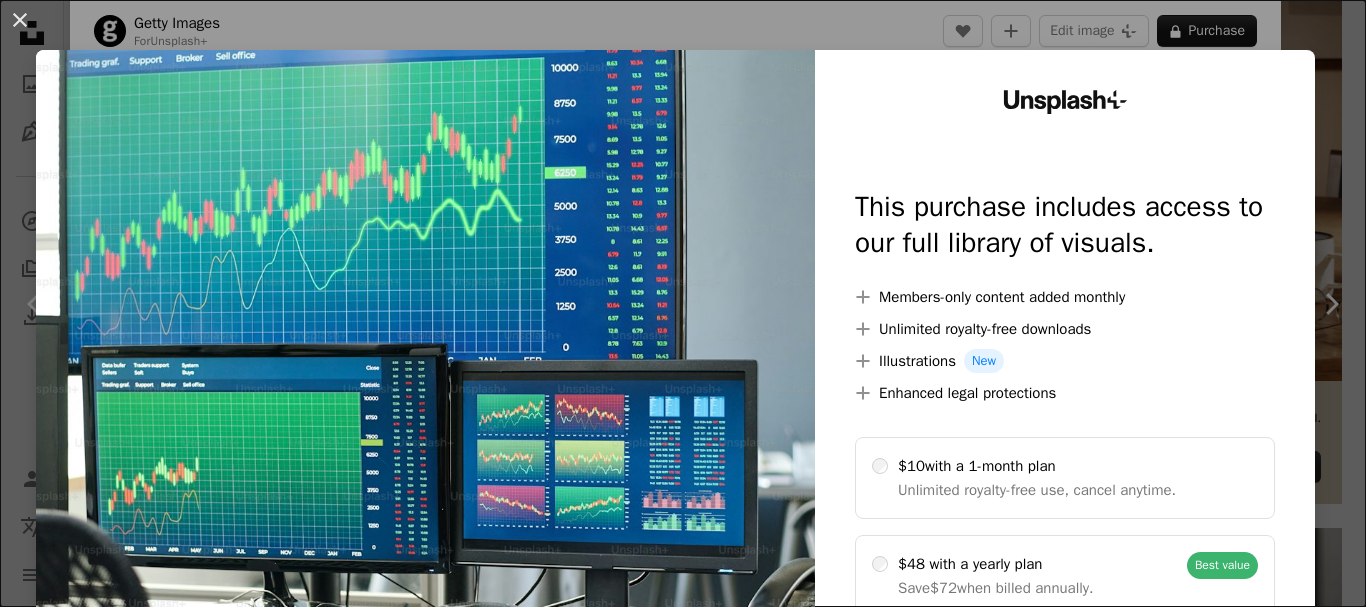 click at bounding box center (425, 407) 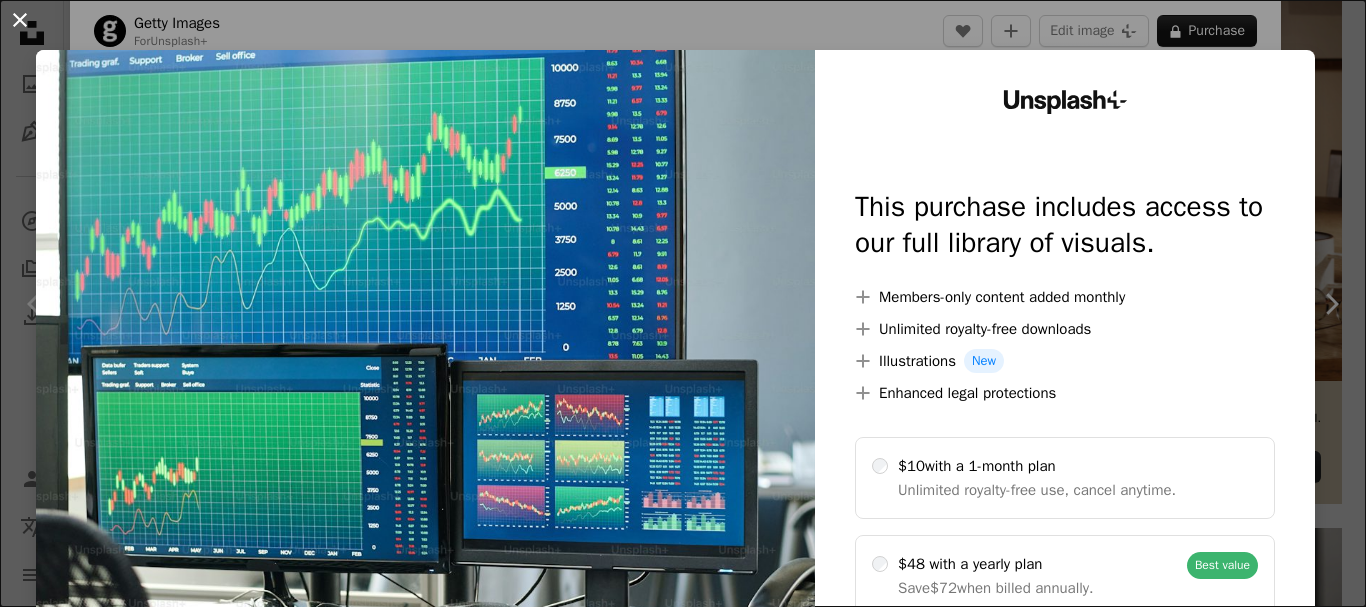 click on "An X shape" at bounding box center [20, 20] 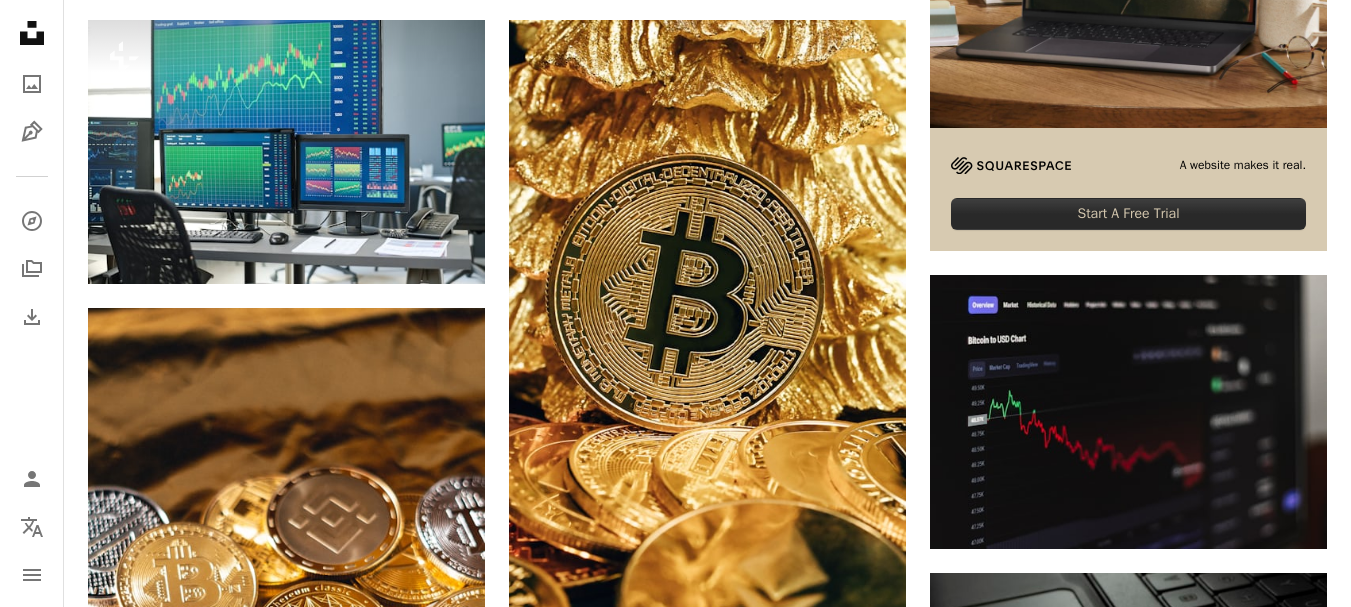 scroll, scrollTop: 769, scrollLeft: 0, axis: vertical 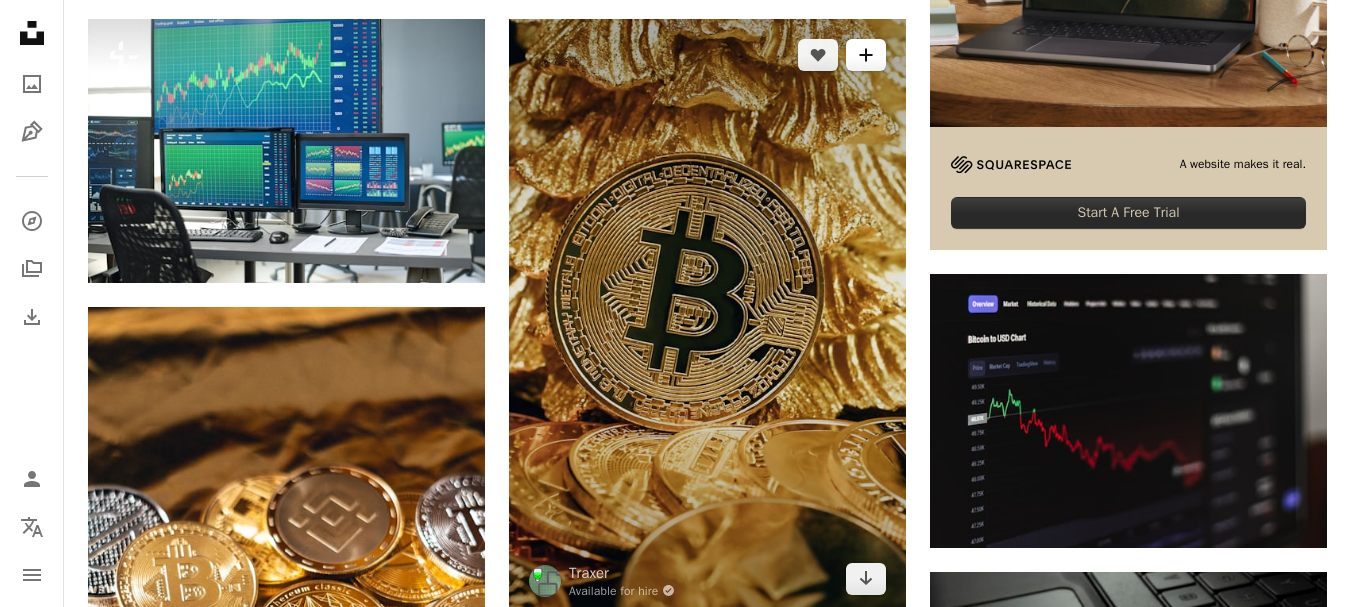 click on "A plus sign" 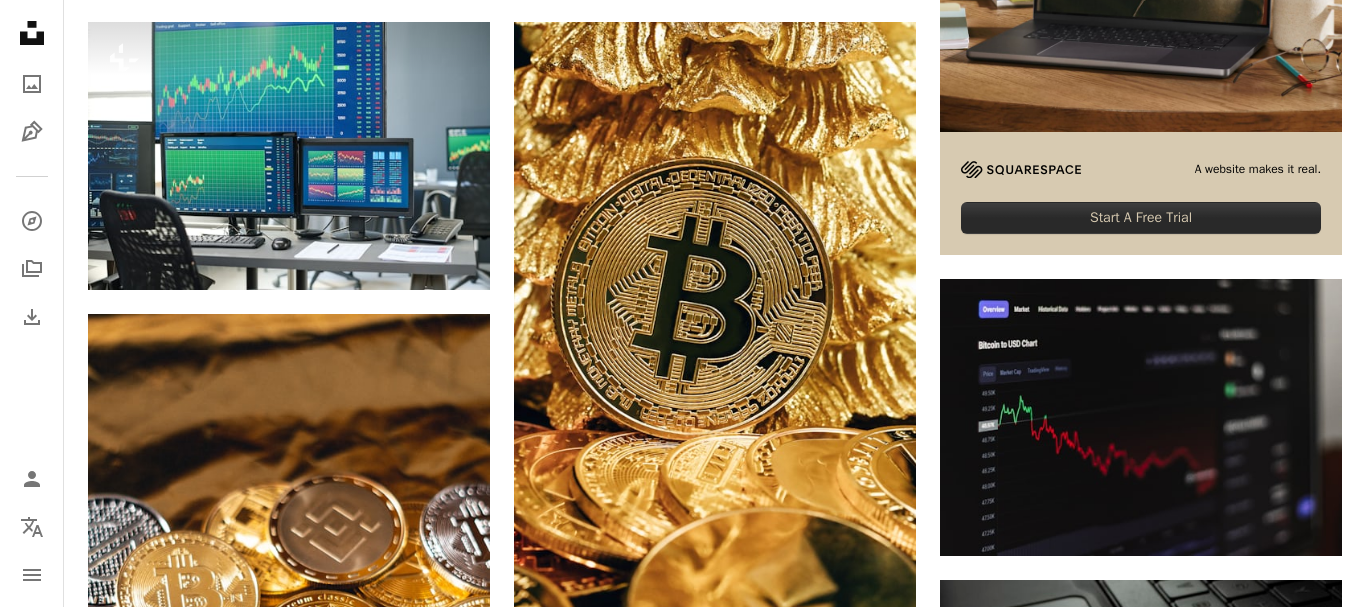 click on "An X shape Join Unsplash Already have an account?  Login First name Last name Email Username  (only letters, numbers and underscores) Password  (min. 8 char) Join By joining, you agree to the  Terms  and  Privacy Policy ." at bounding box center (683, 3720) 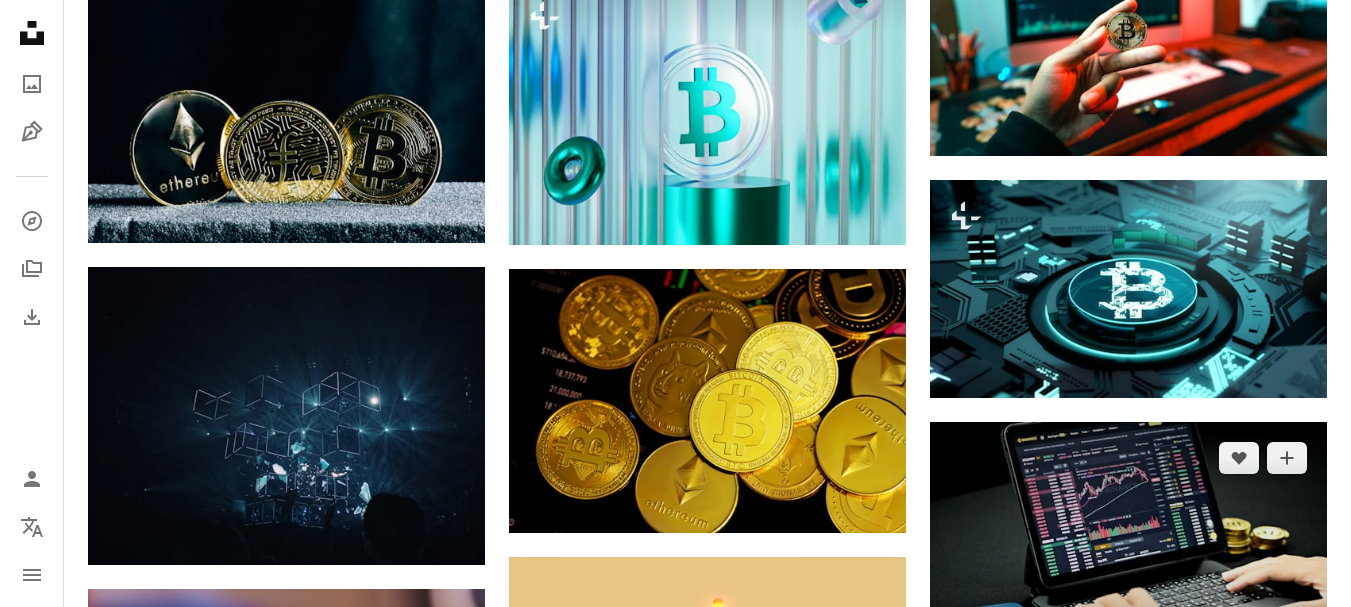 click at bounding box center (1128, 554) 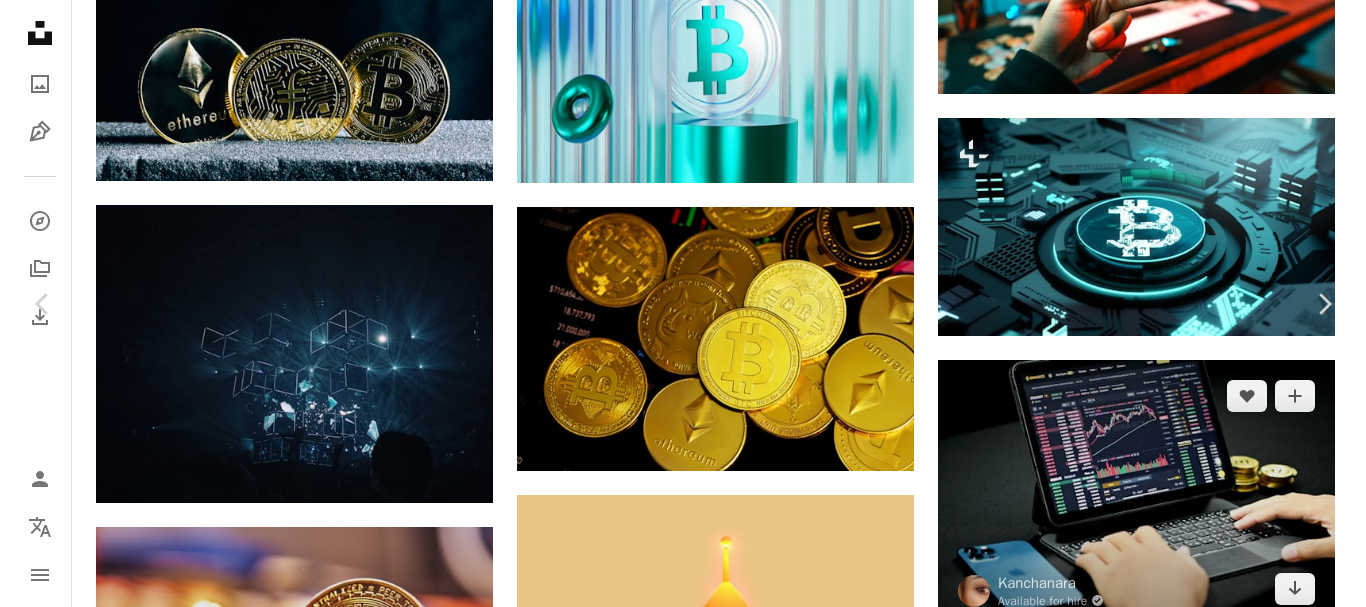 scroll, scrollTop: 1861, scrollLeft: 0, axis: vertical 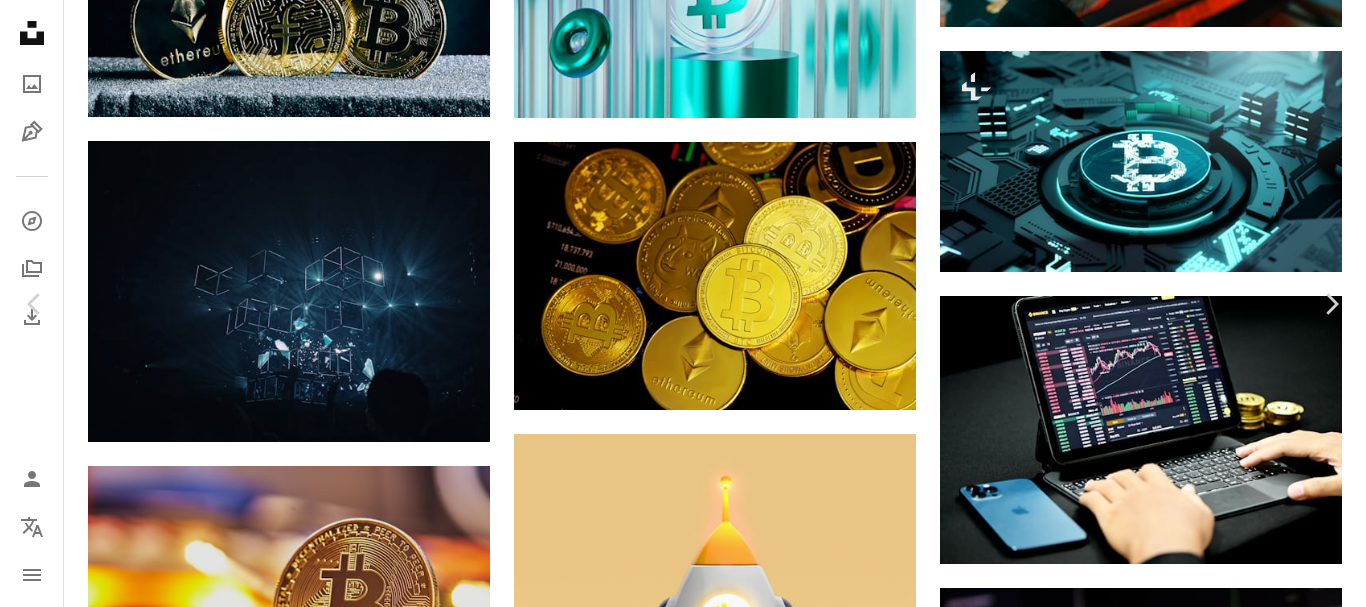 click on "Download free" at bounding box center (1167, 2372) 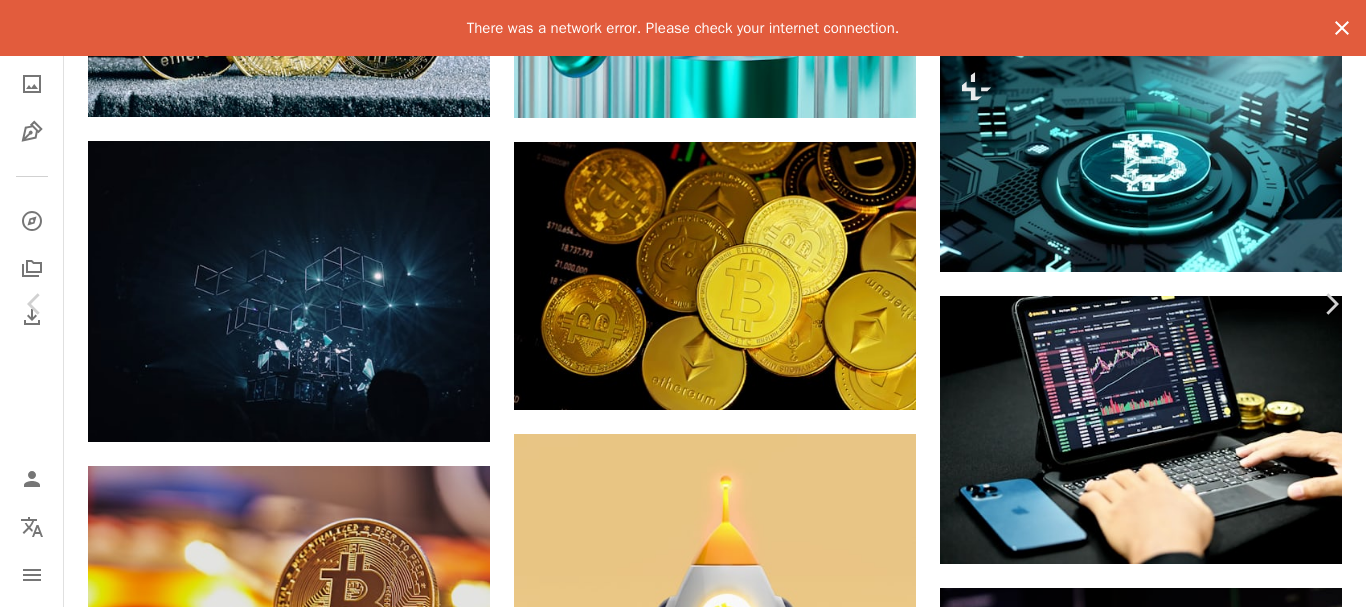 click 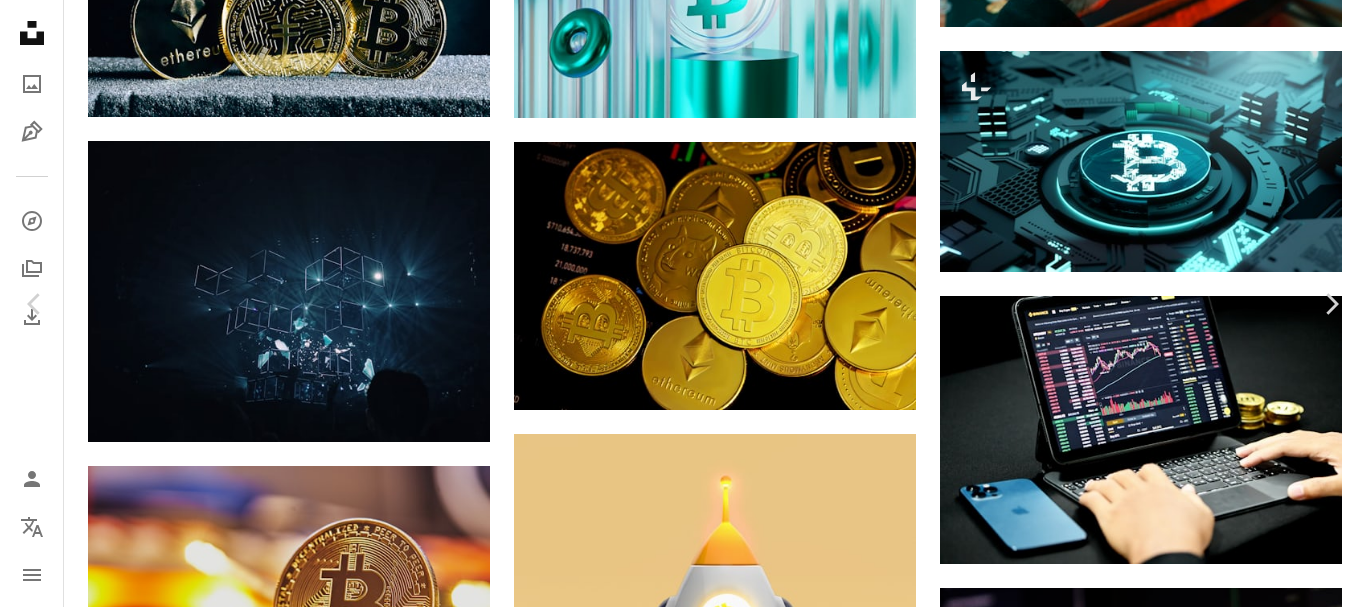 click on "A forward-right arrow Share Info icon Info More Actions a businessman is trading cryptocurrency on Binance" at bounding box center [675, 3052] 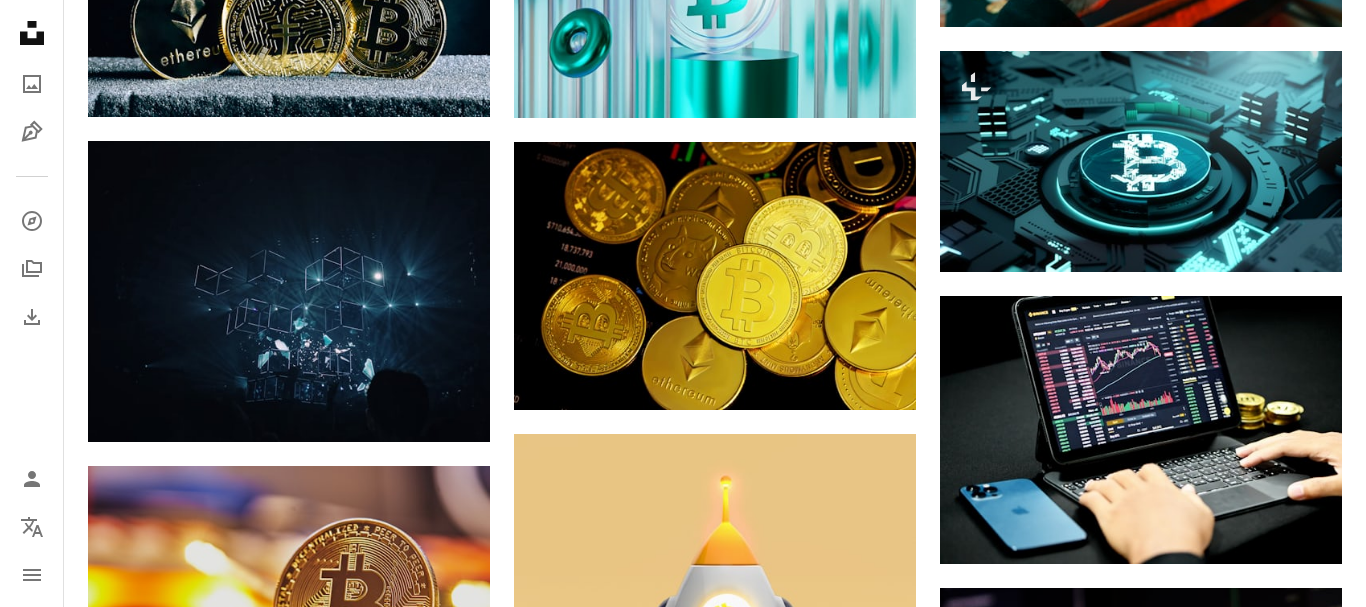 scroll, scrollTop: 1717, scrollLeft: 0, axis: vertical 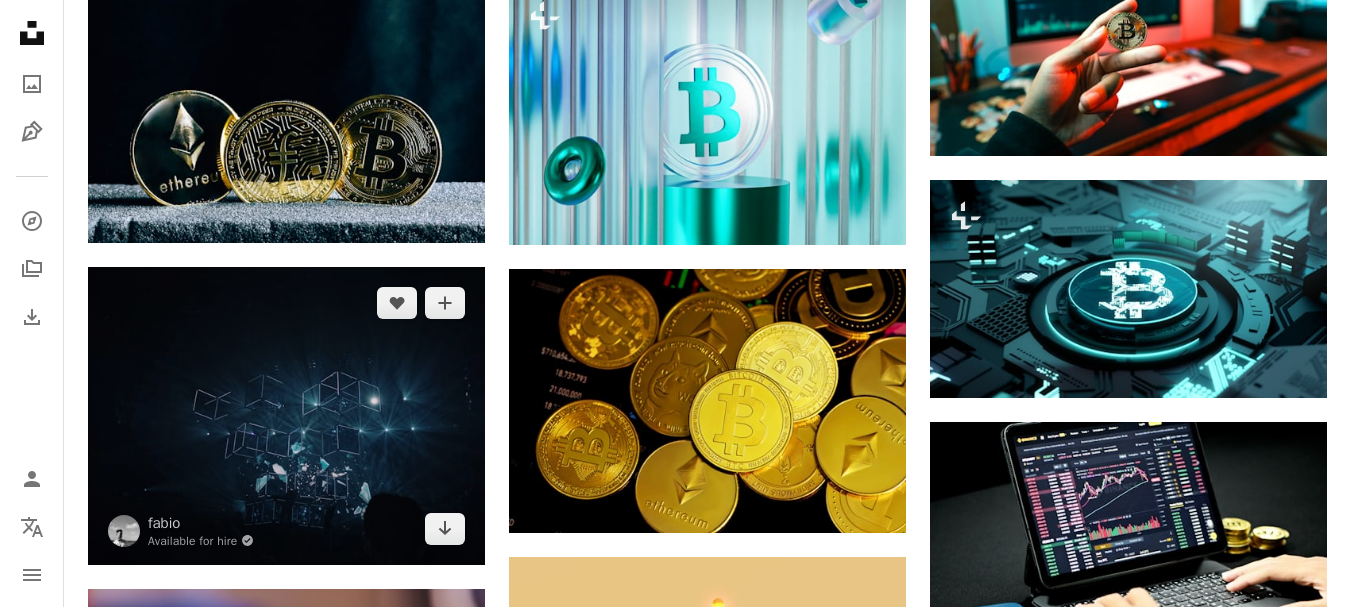 click at bounding box center [286, 416] 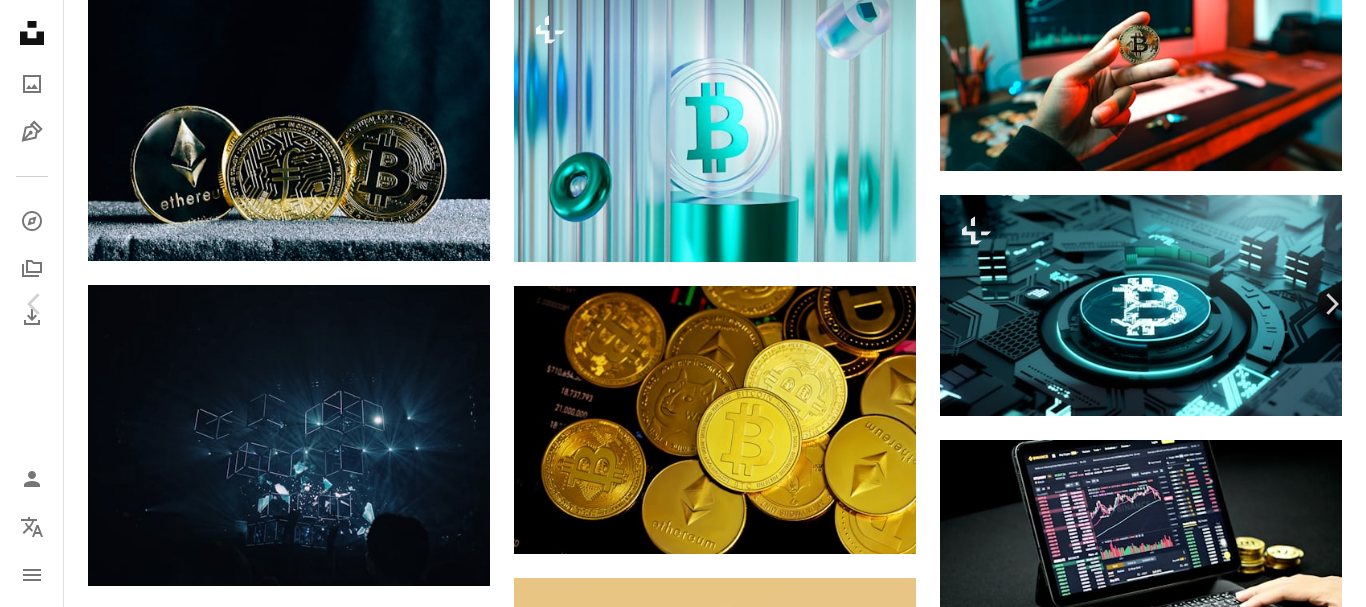 click on "Download free" at bounding box center (1167, 2516) 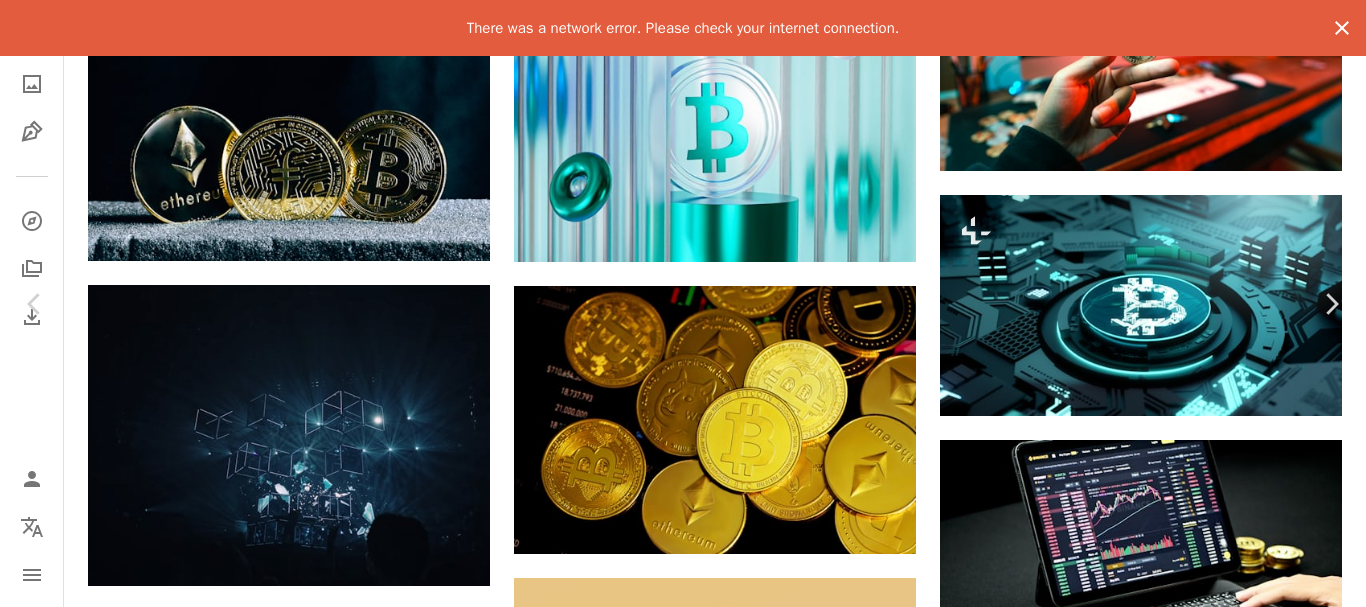 click on "An X shape" 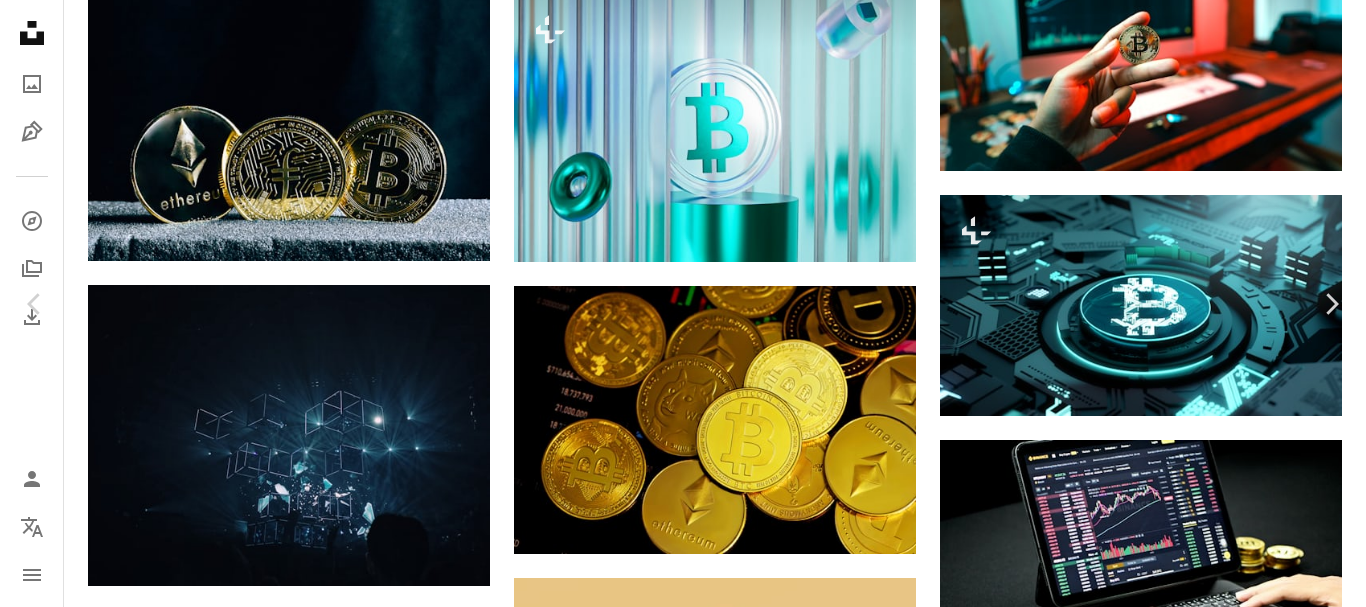 click on "Download free" at bounding box center [1167, 2516] 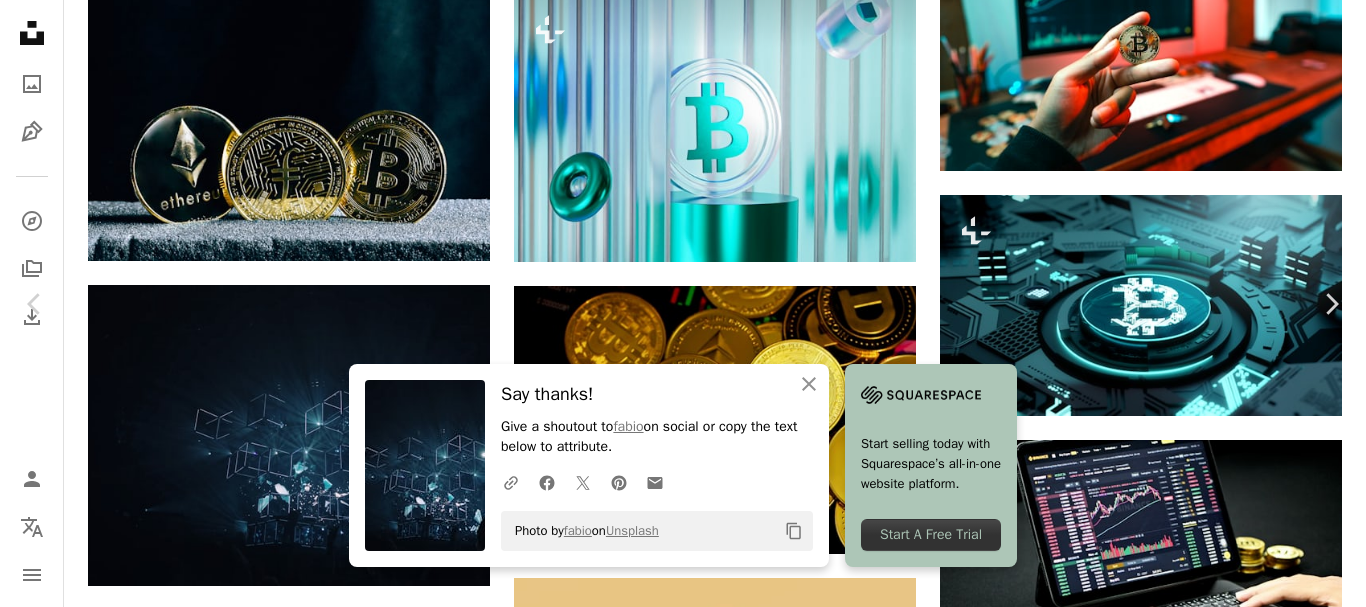 click on "Chevron down" 